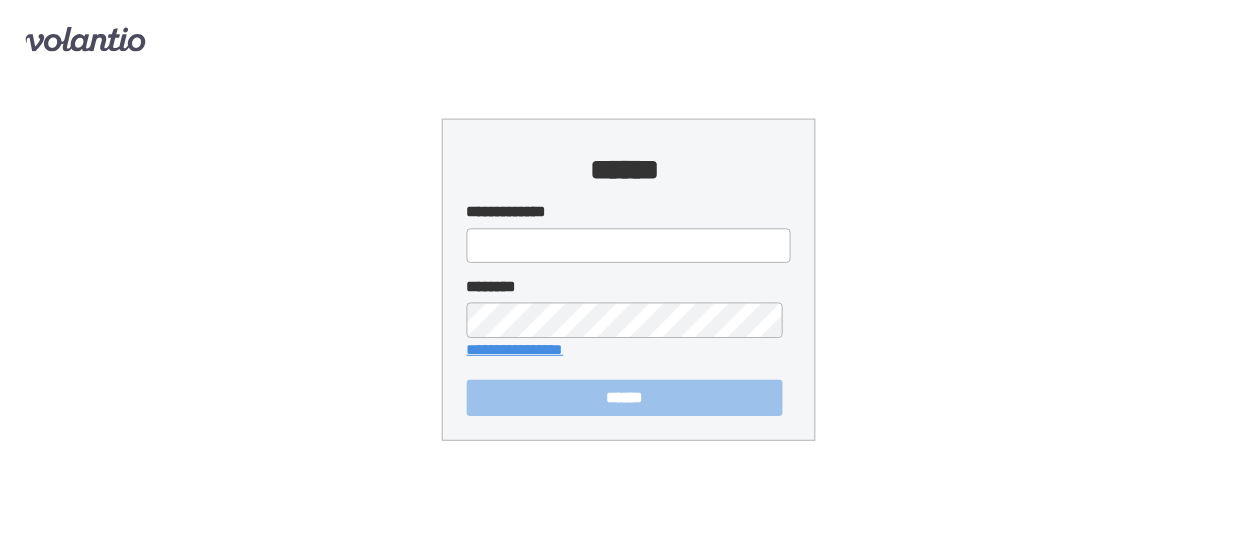 scroll, scrollTop: 0, scrollLeft: 0, axis: both 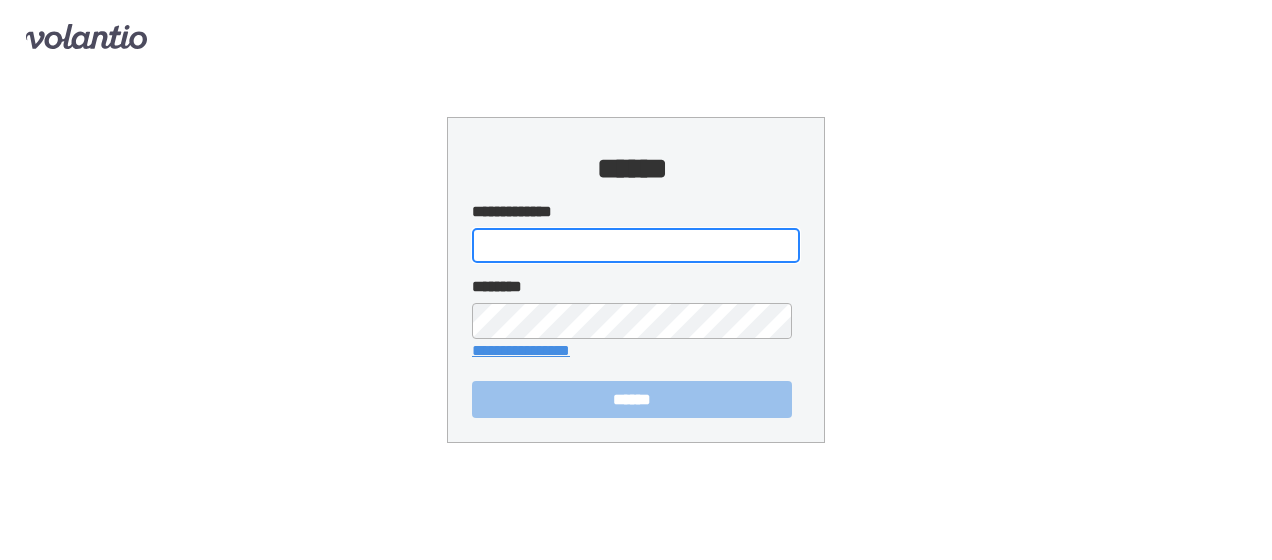 type on "**********" 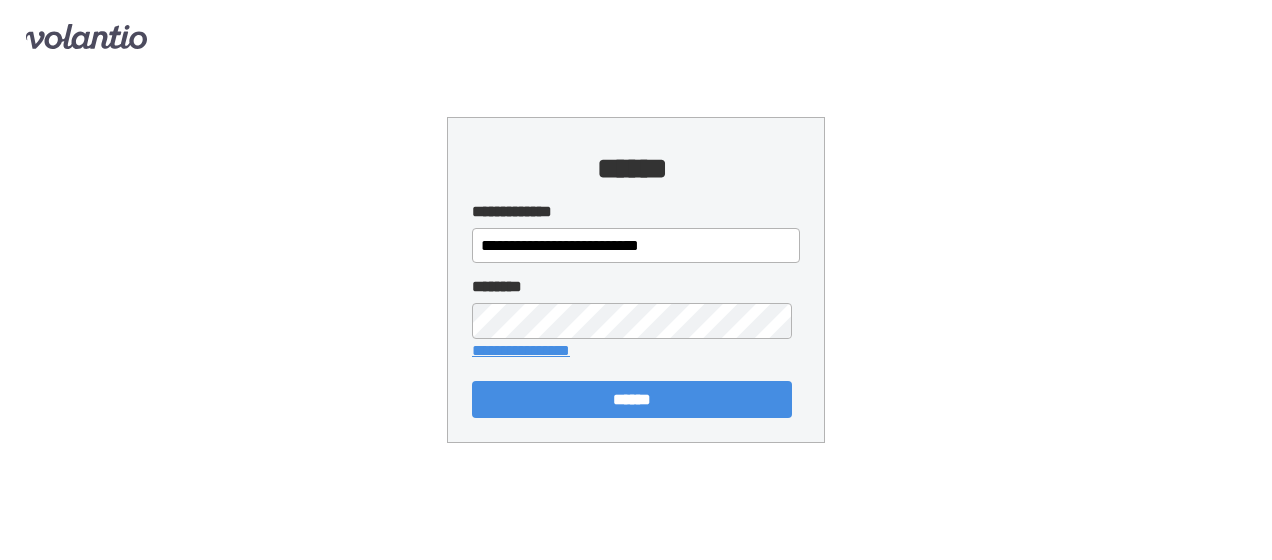 click on "******" at bounding box center [632, 399] 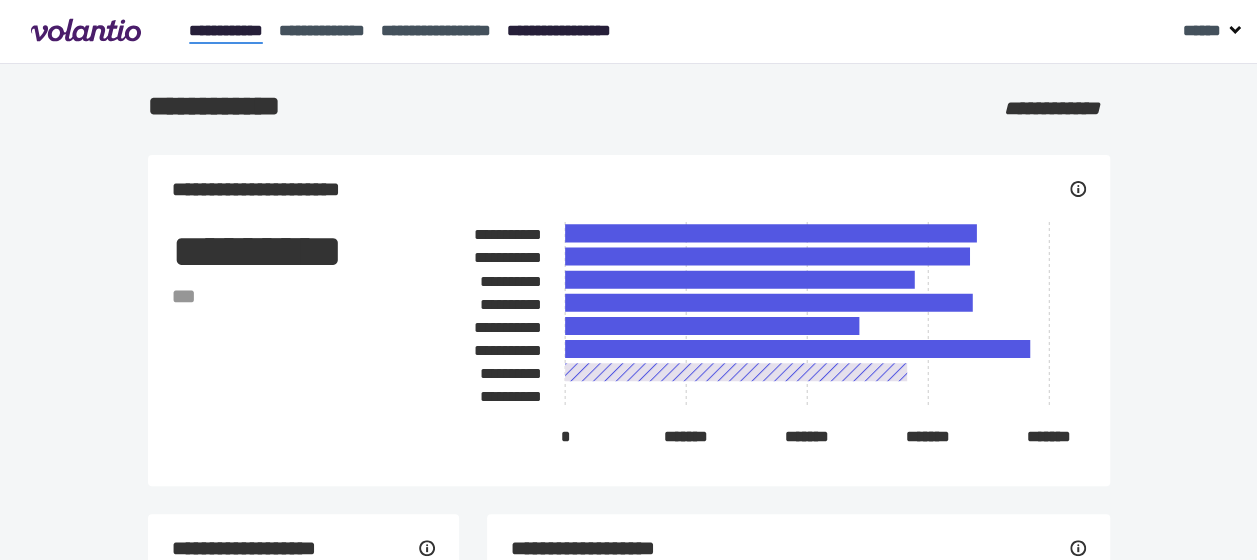 click on "**********" at bounding box center [559, 30] 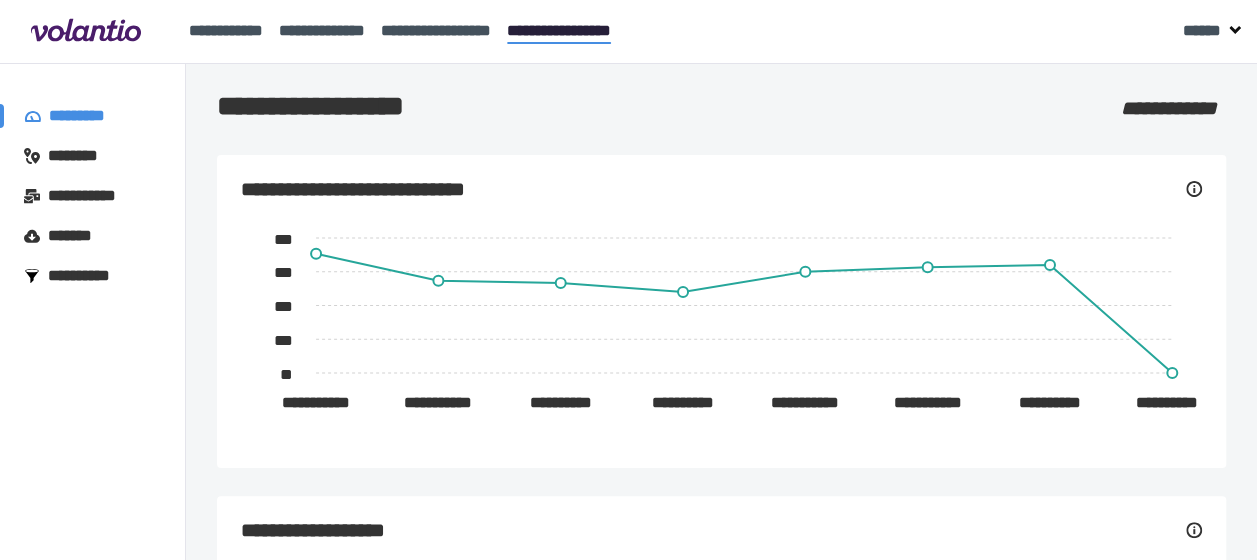 click on "********" at bounding box center (82, 156) 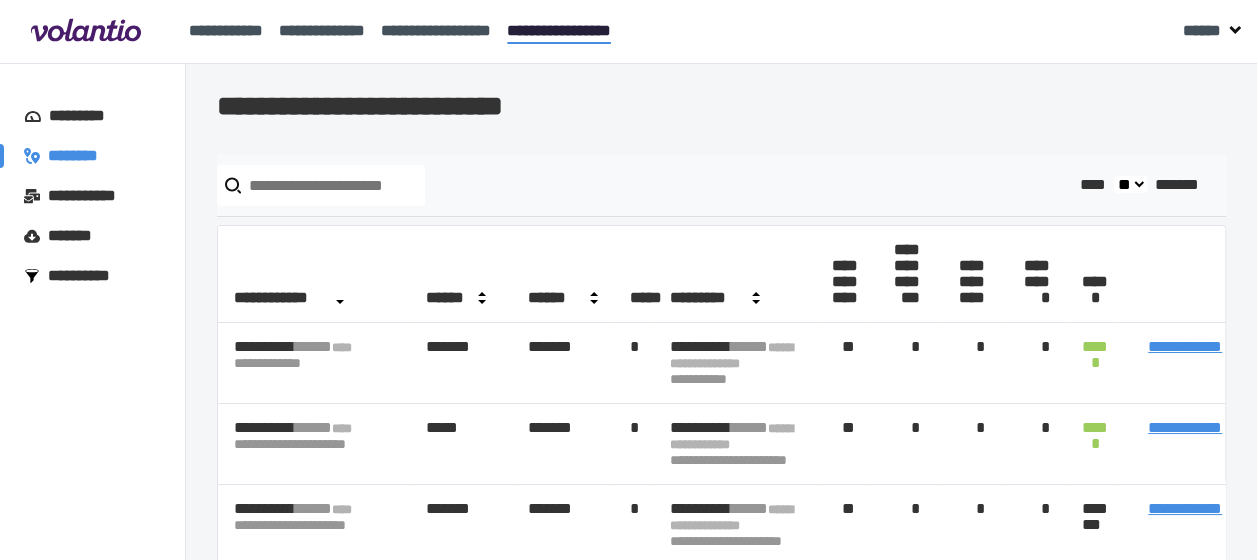 click at bounding box center [321, 185] 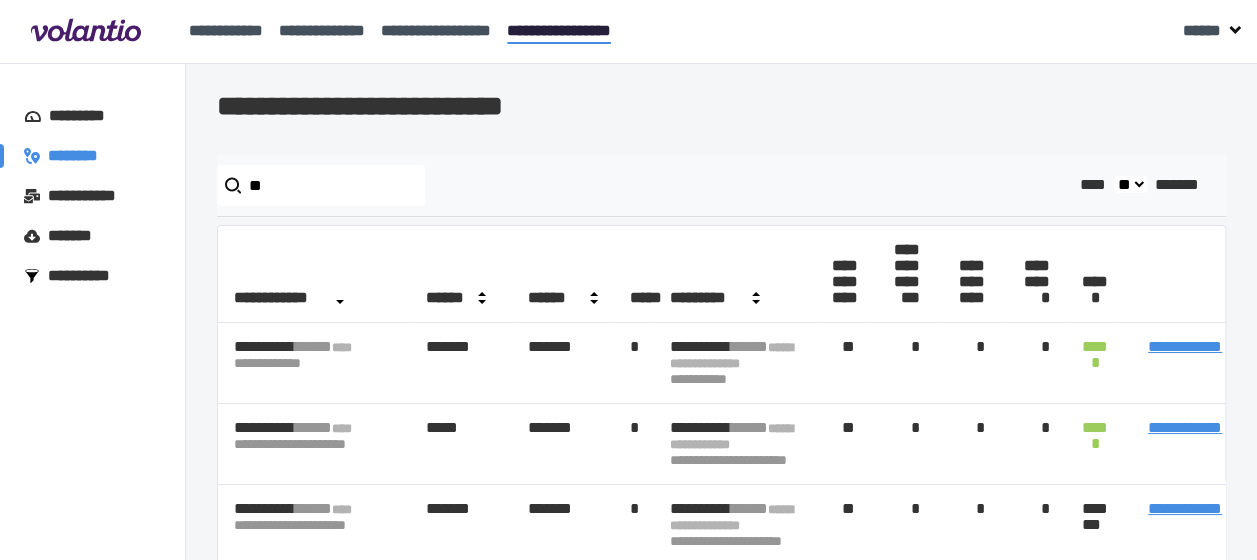 type on "**" 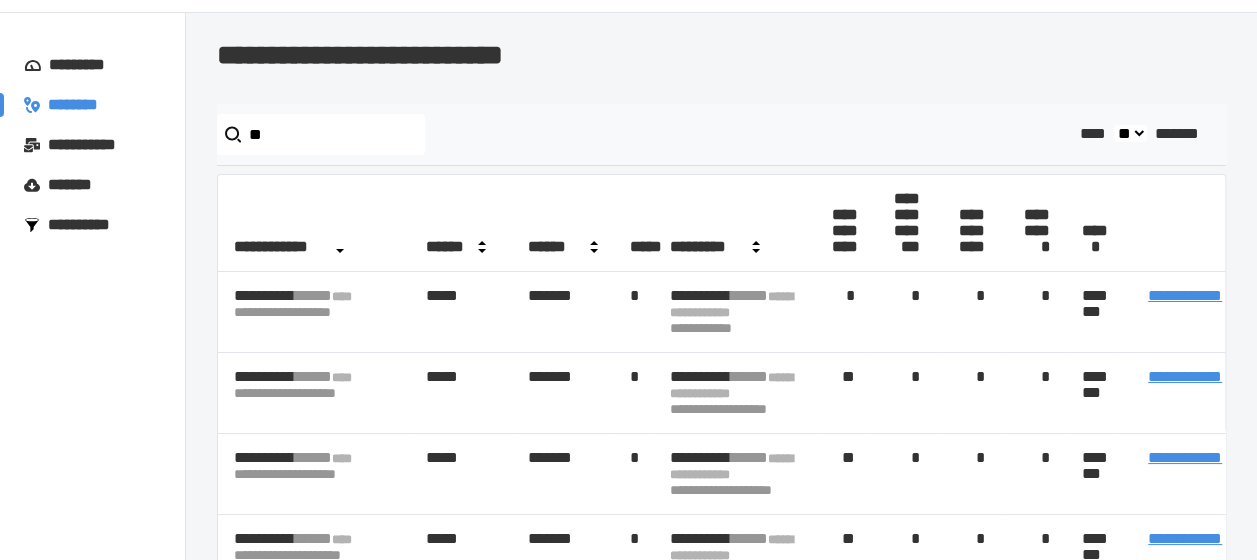 scroll, scrollTop: 106, scrollLeft: 0, axis: vertical 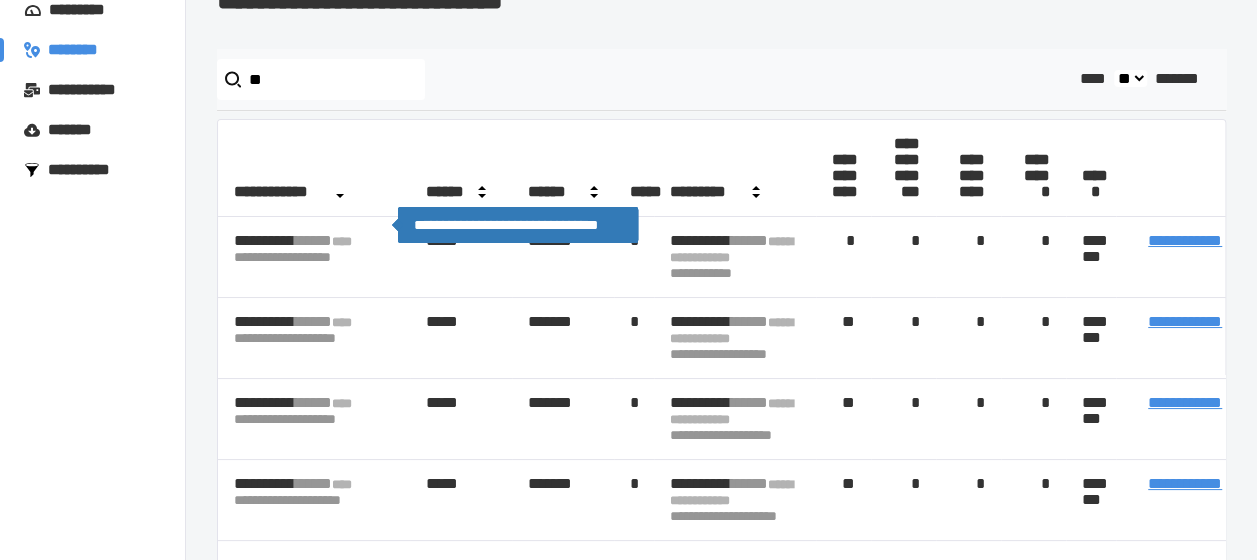 click on "**********" at bounding box center (293, 240) 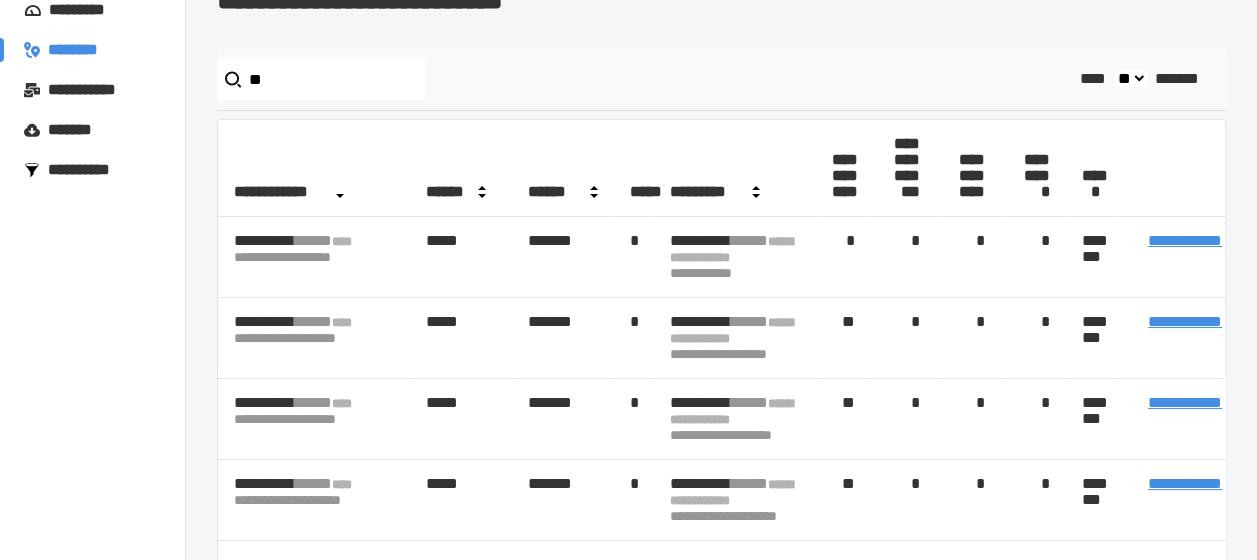 click on "**   **" at bounding box center (461, 257) 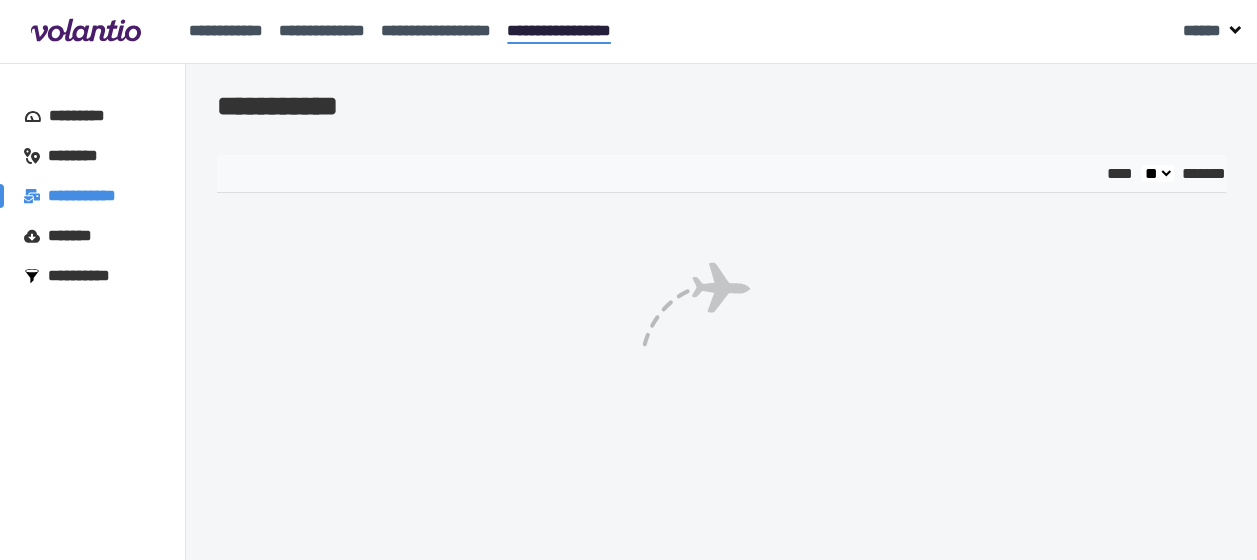 scroll, scrollTop: 0, scrollLeft: 0, axis: both 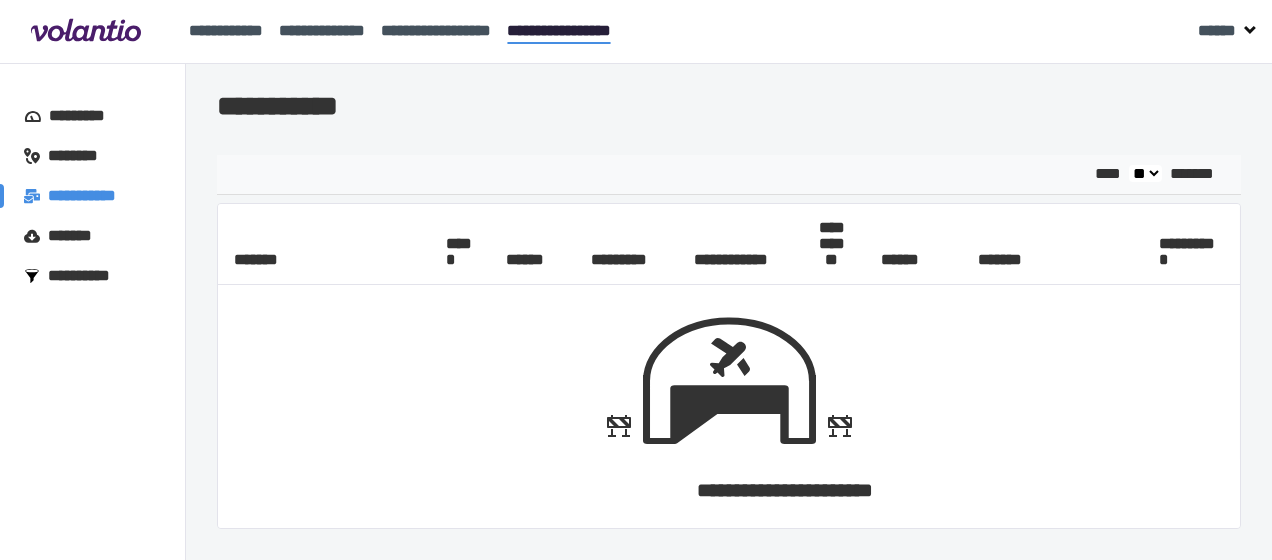click on "********" at bounding box center [82, 156] 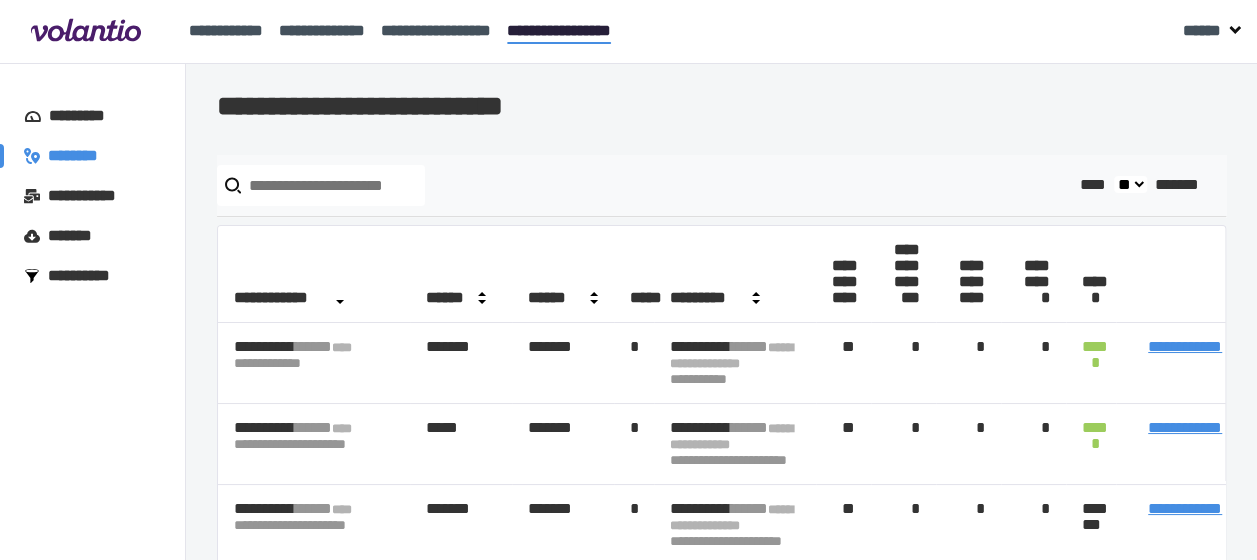 click at bounding box center (321, 185) 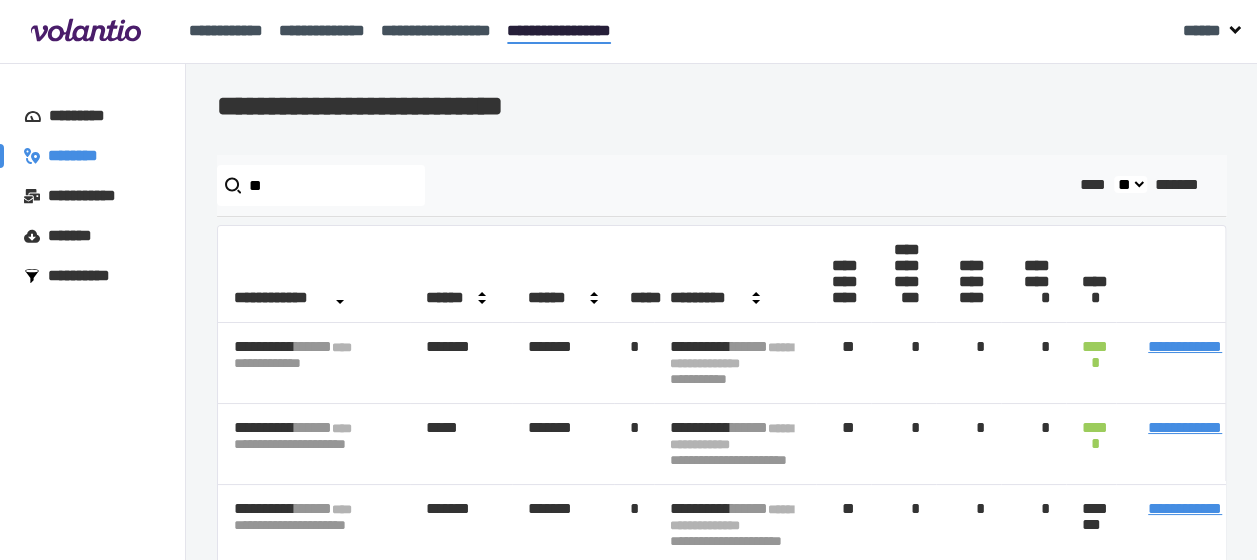 type on "**" 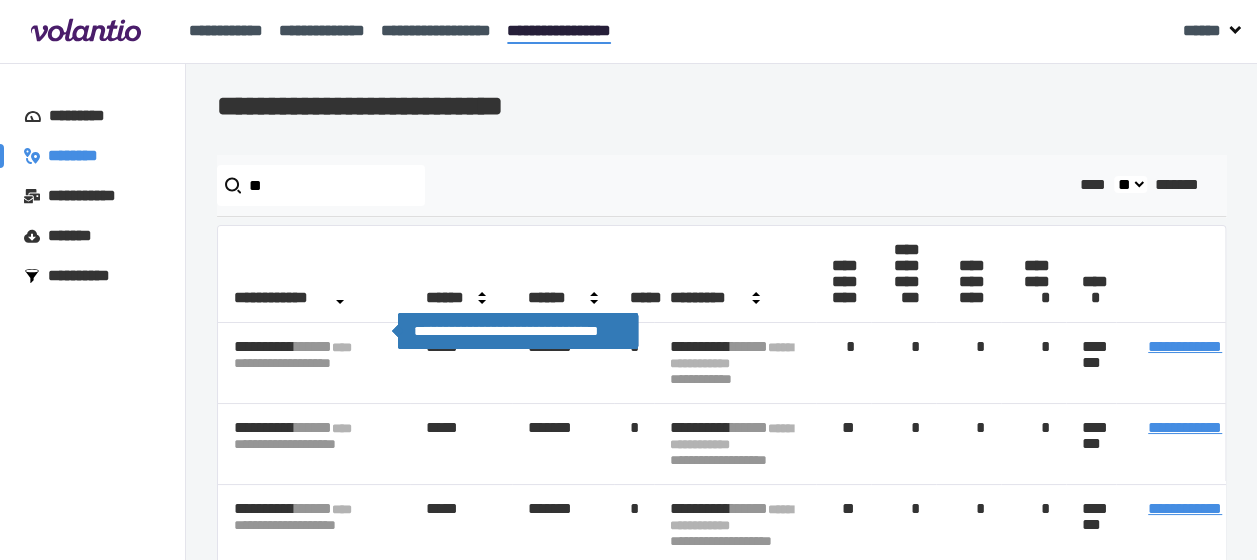 click on "**********" at bounding box center (293, 346) 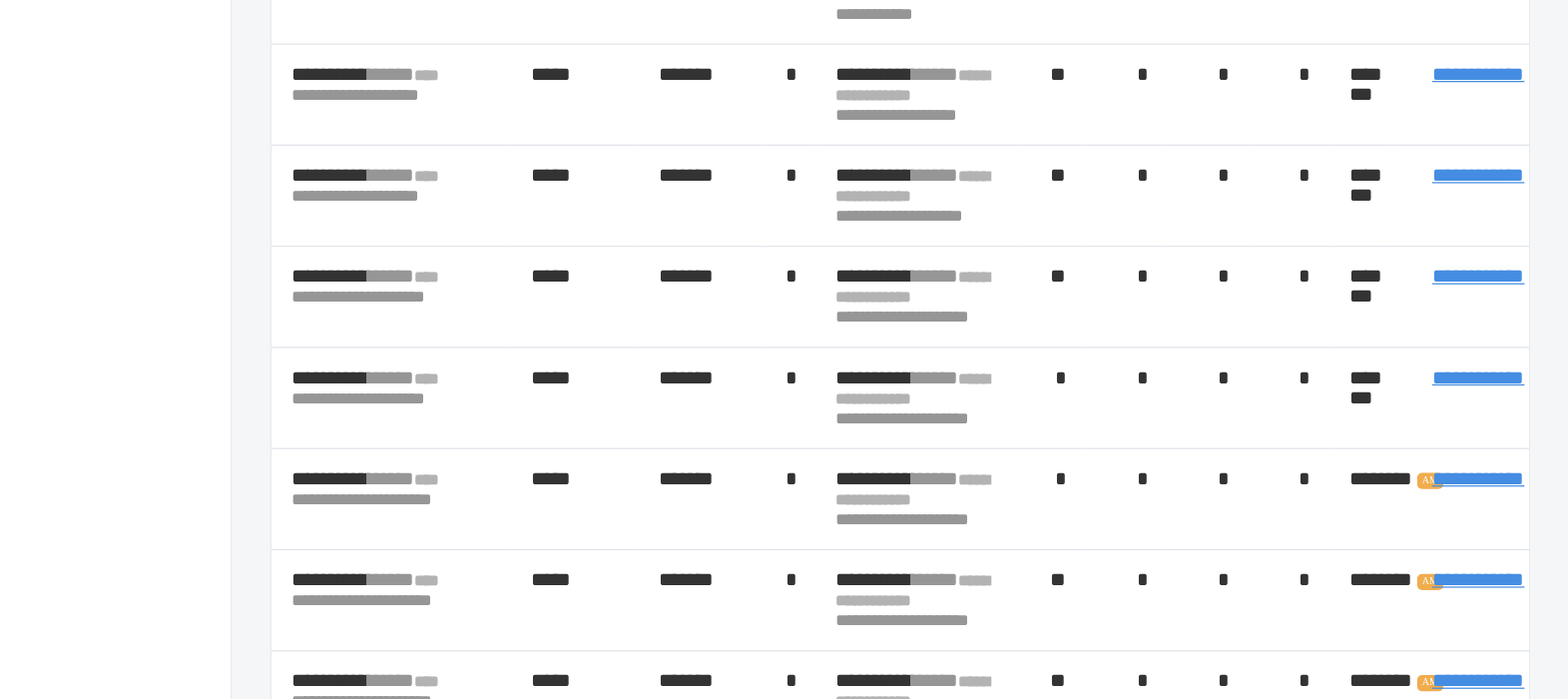 scroll, scrollTop: 0, scrollLeft: 0, axis: both 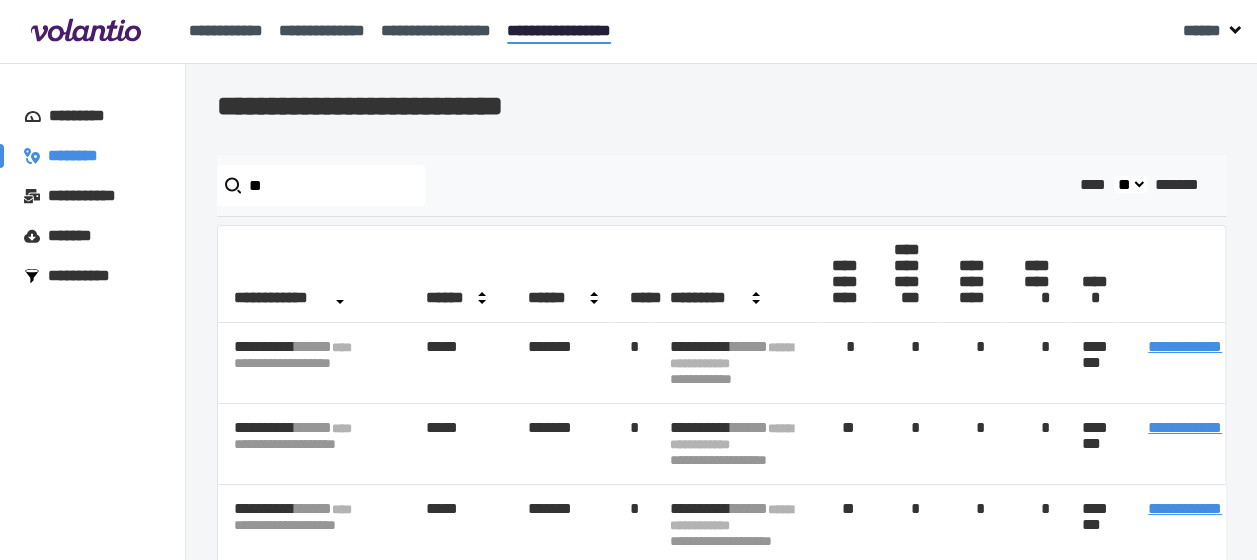 click on "*****" at bounding box center (297, 363) 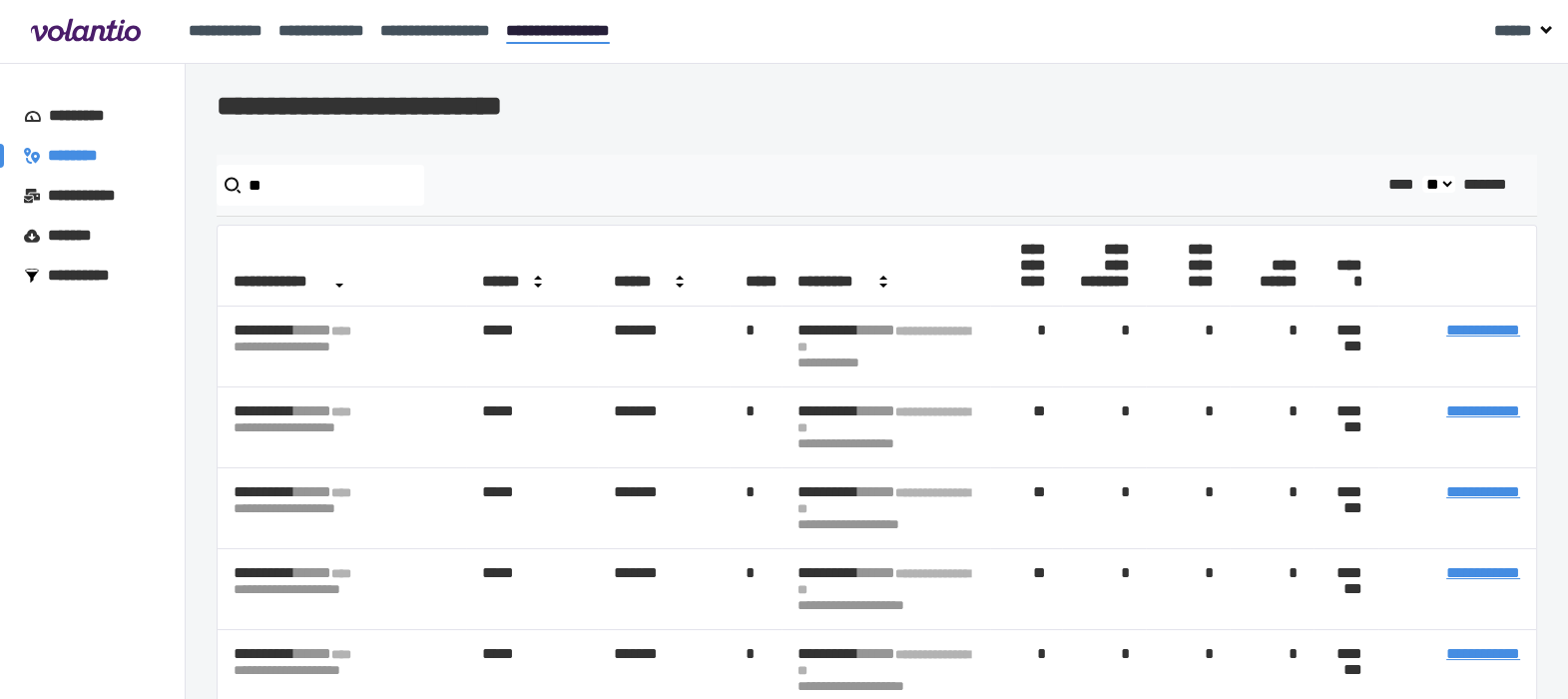 click on "**********" at bounding box center [1483, 330] 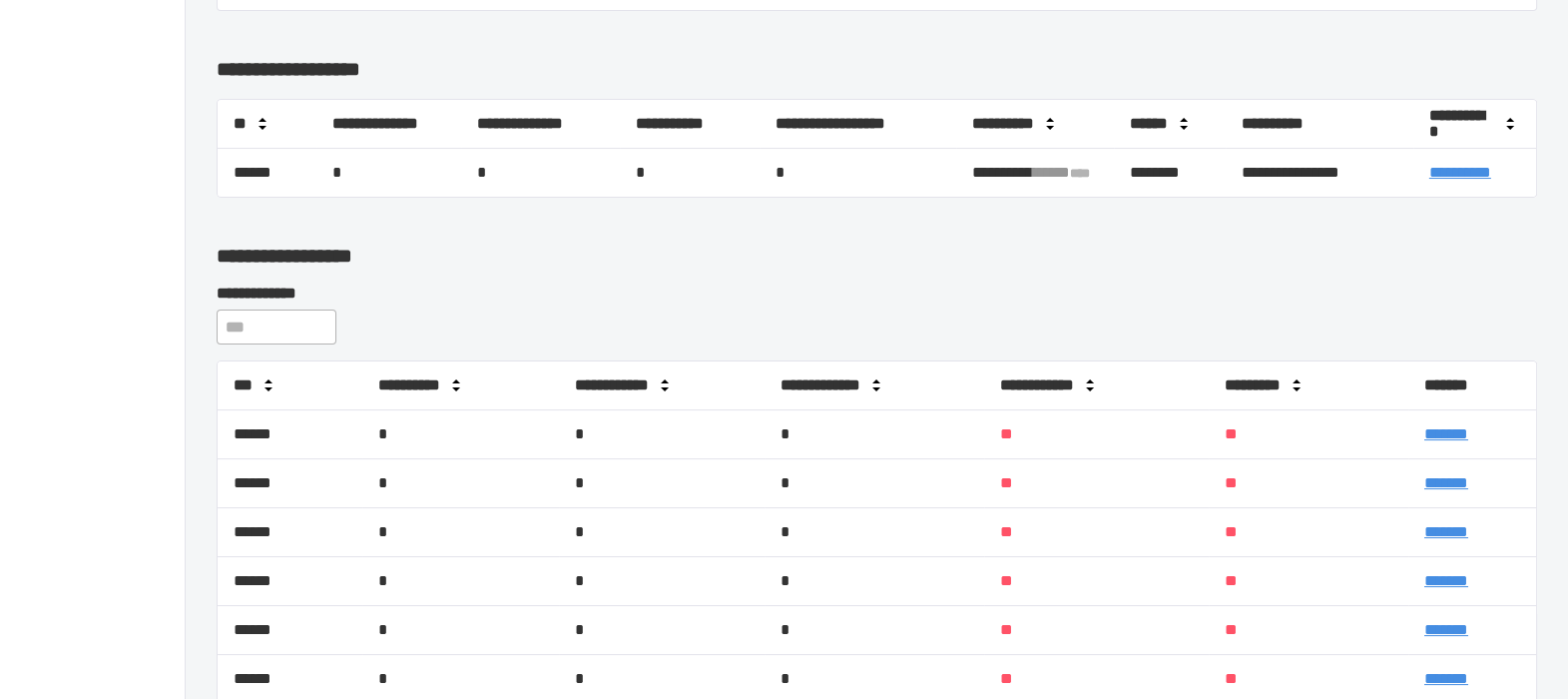 scroll, scrollTop: 388, scrollLeft: 0, axis: vertical 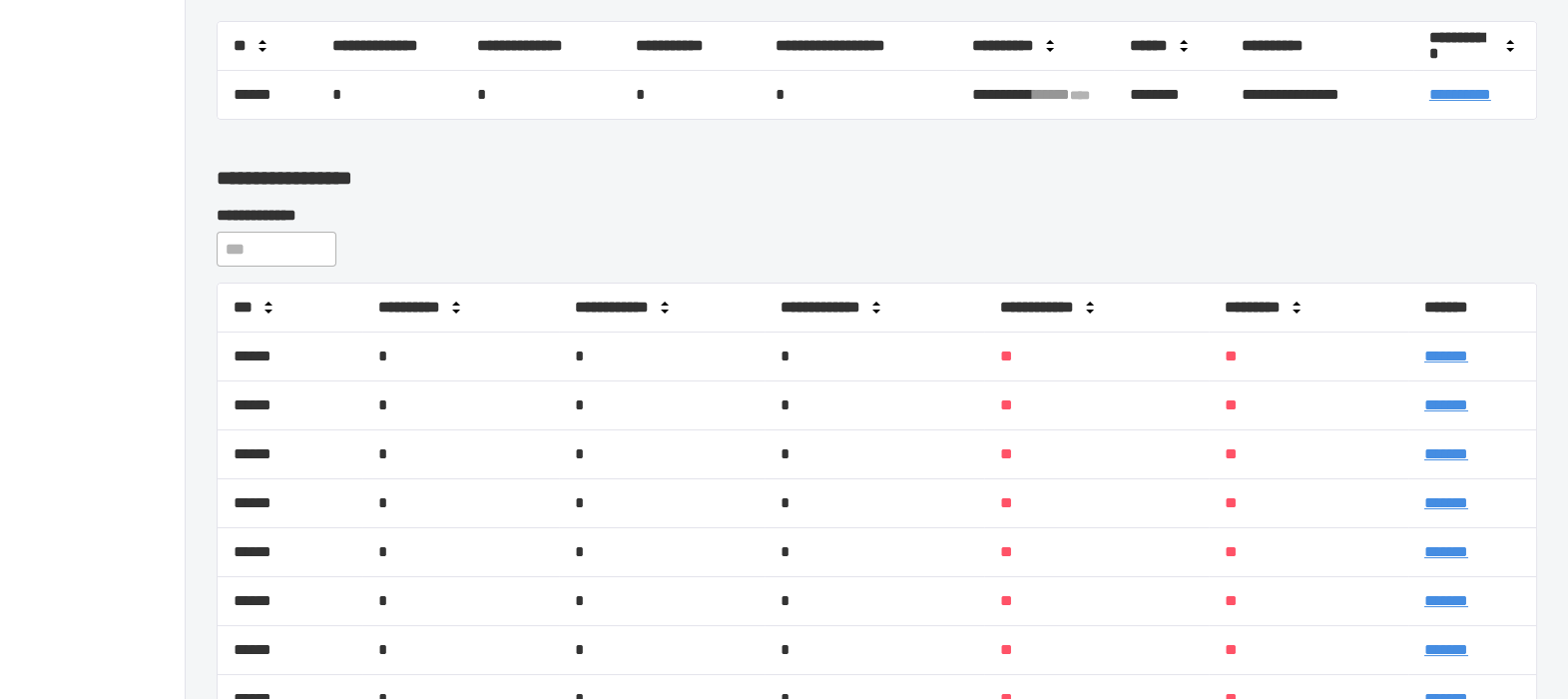 click on "******" at bounding box center [289, 405] 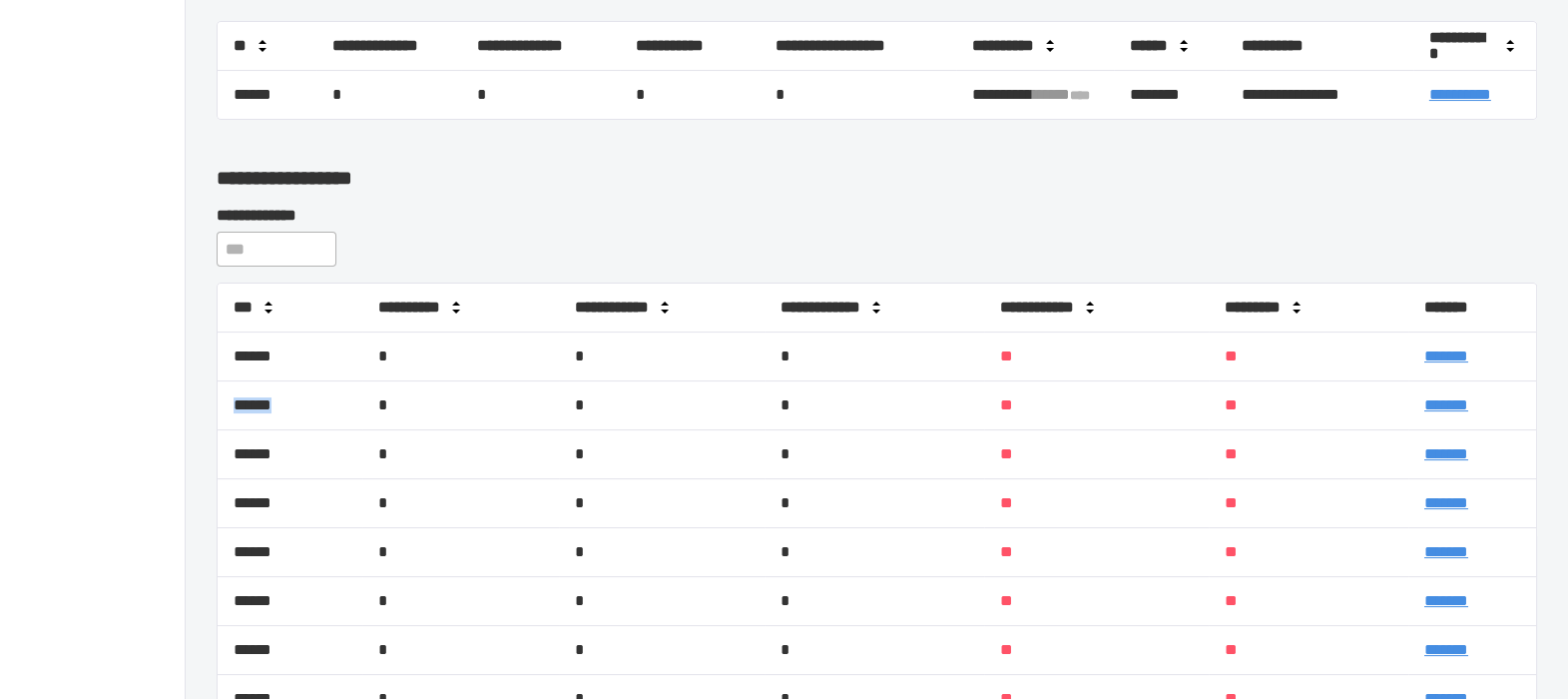 click on "******" at bounding box center (289, 405) 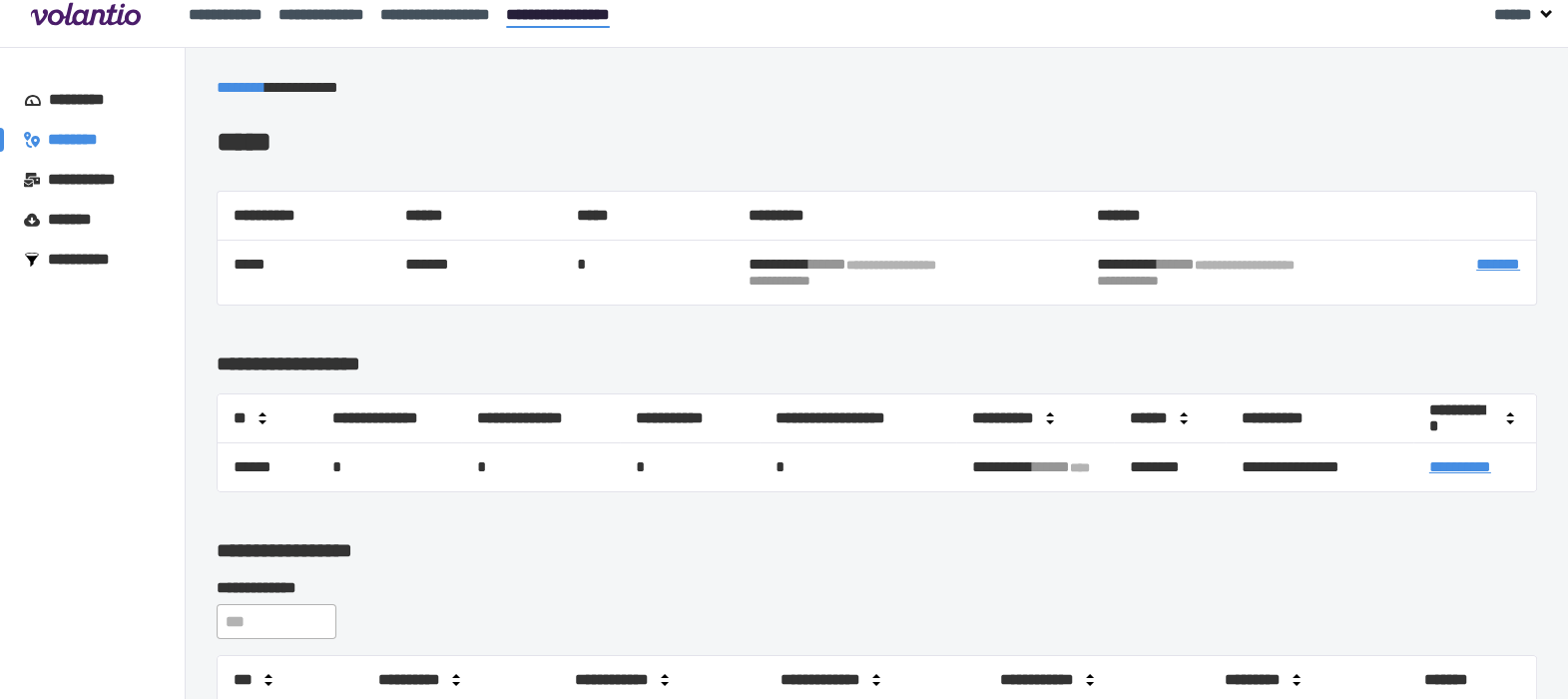 scroll, scrollTop: 0, scrollLeft: 0, axis: both 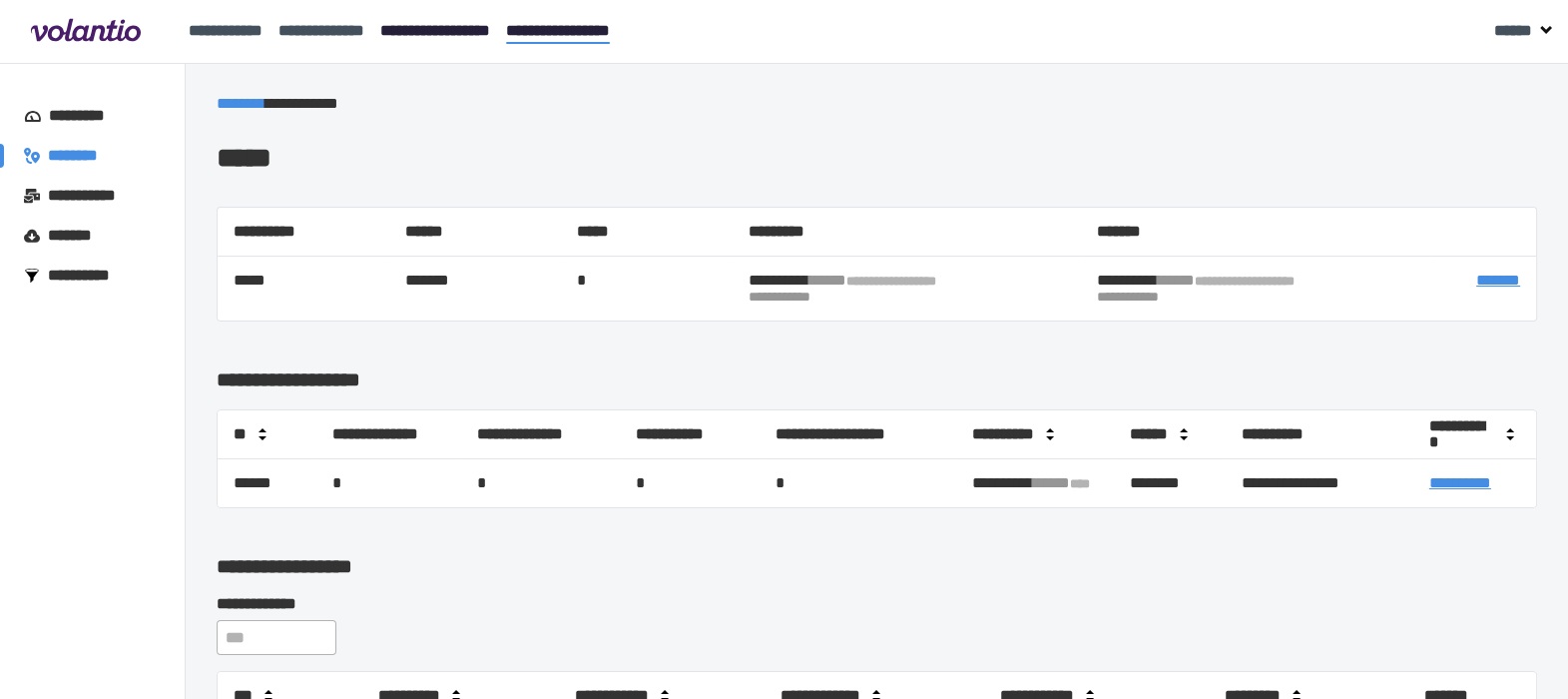click on "**********" at bounding box center (435, 30) 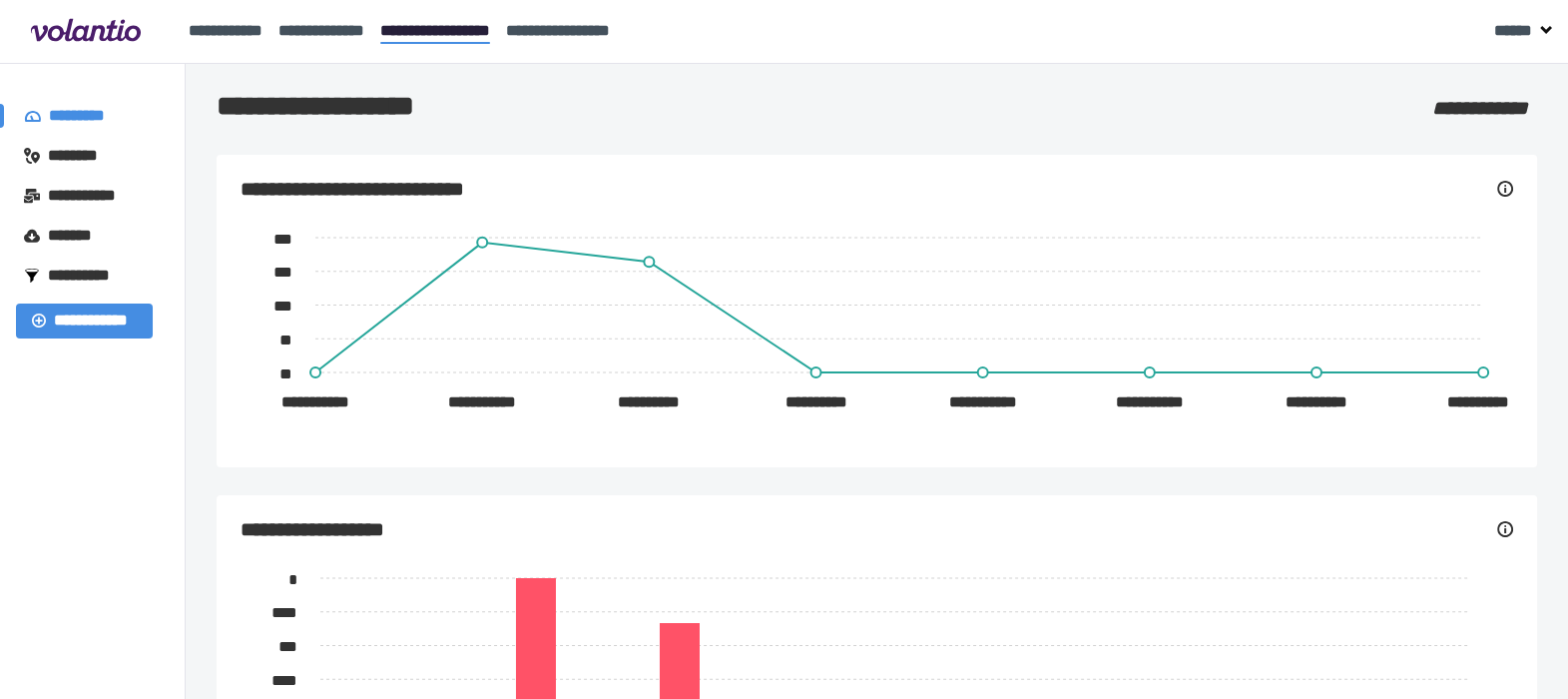 click on "********" at bounding box center (82, 156) 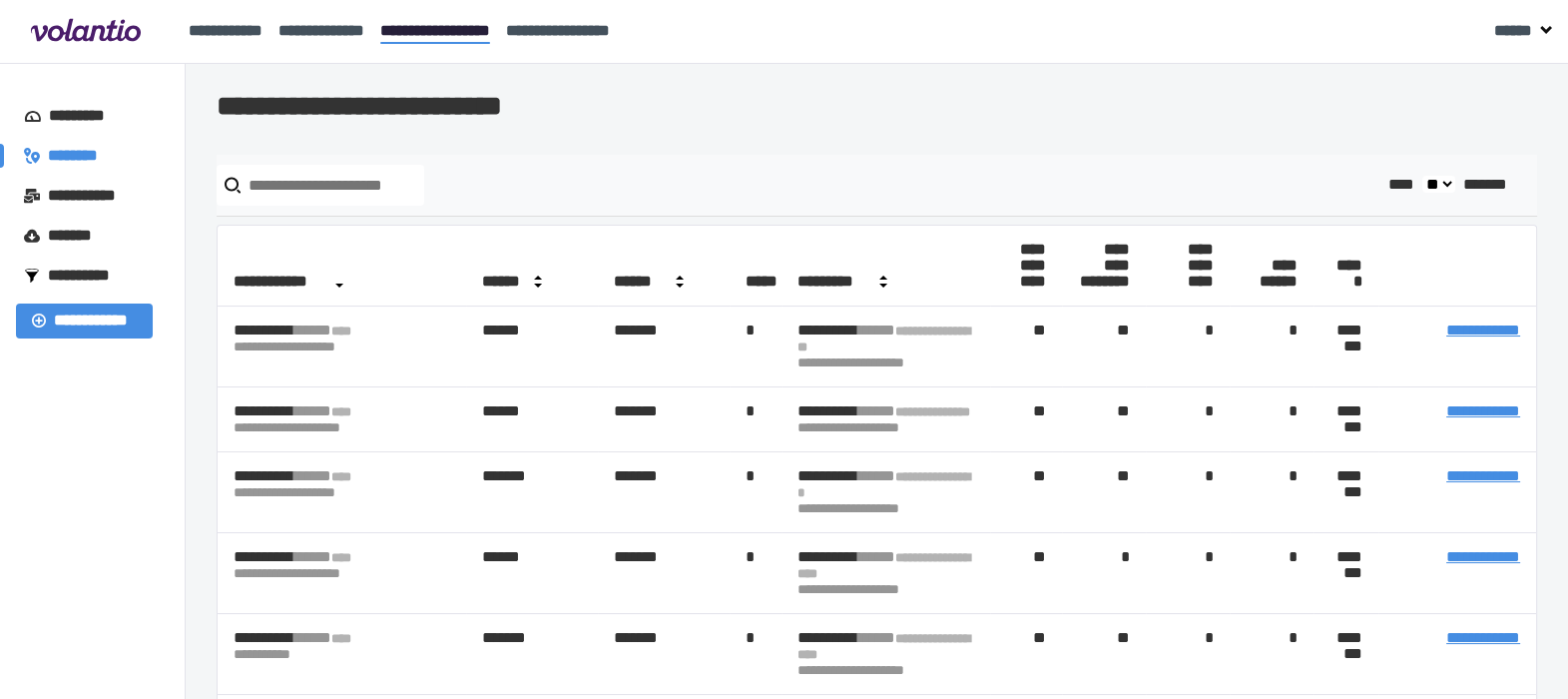 click on "**********" at bounding box center [1483, 330] 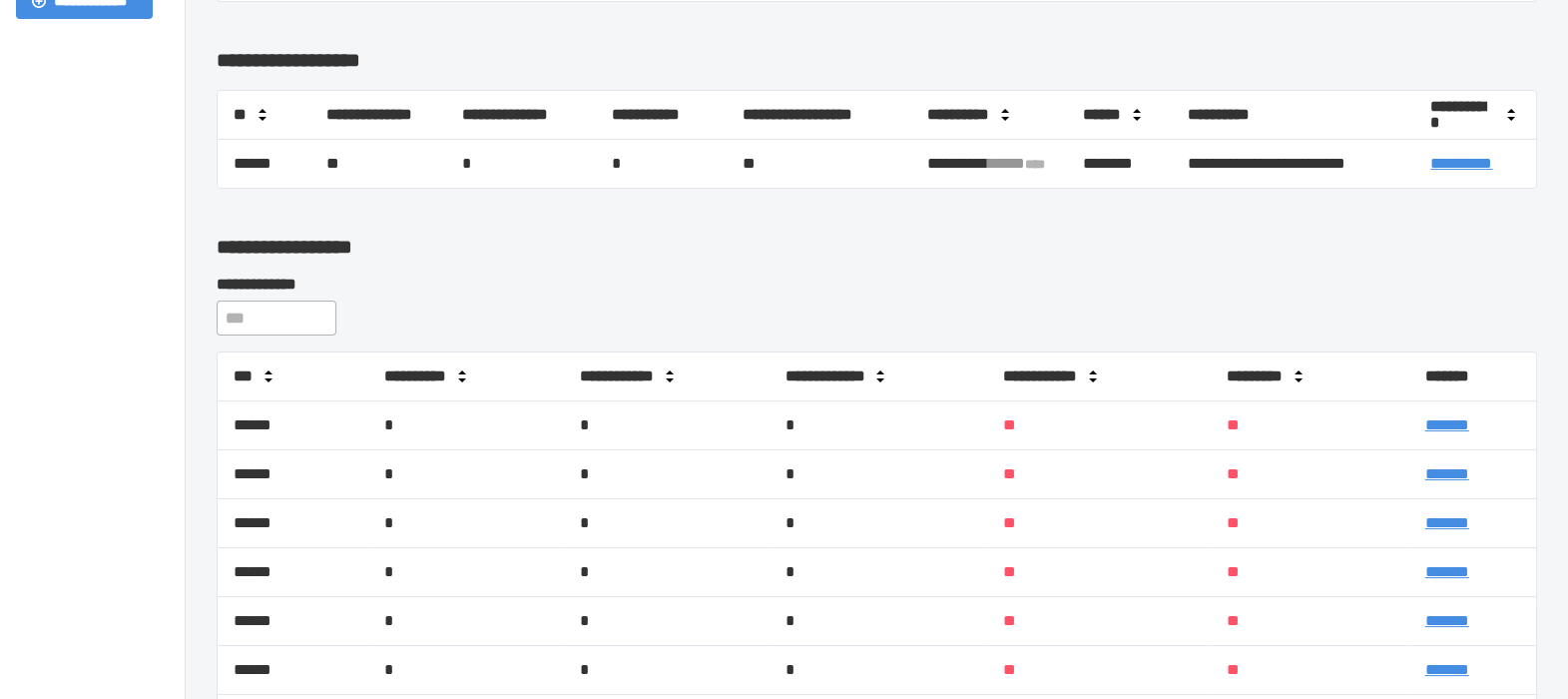 scroll, scrollTop: 350, scrollLeft: 0, axis: vertical 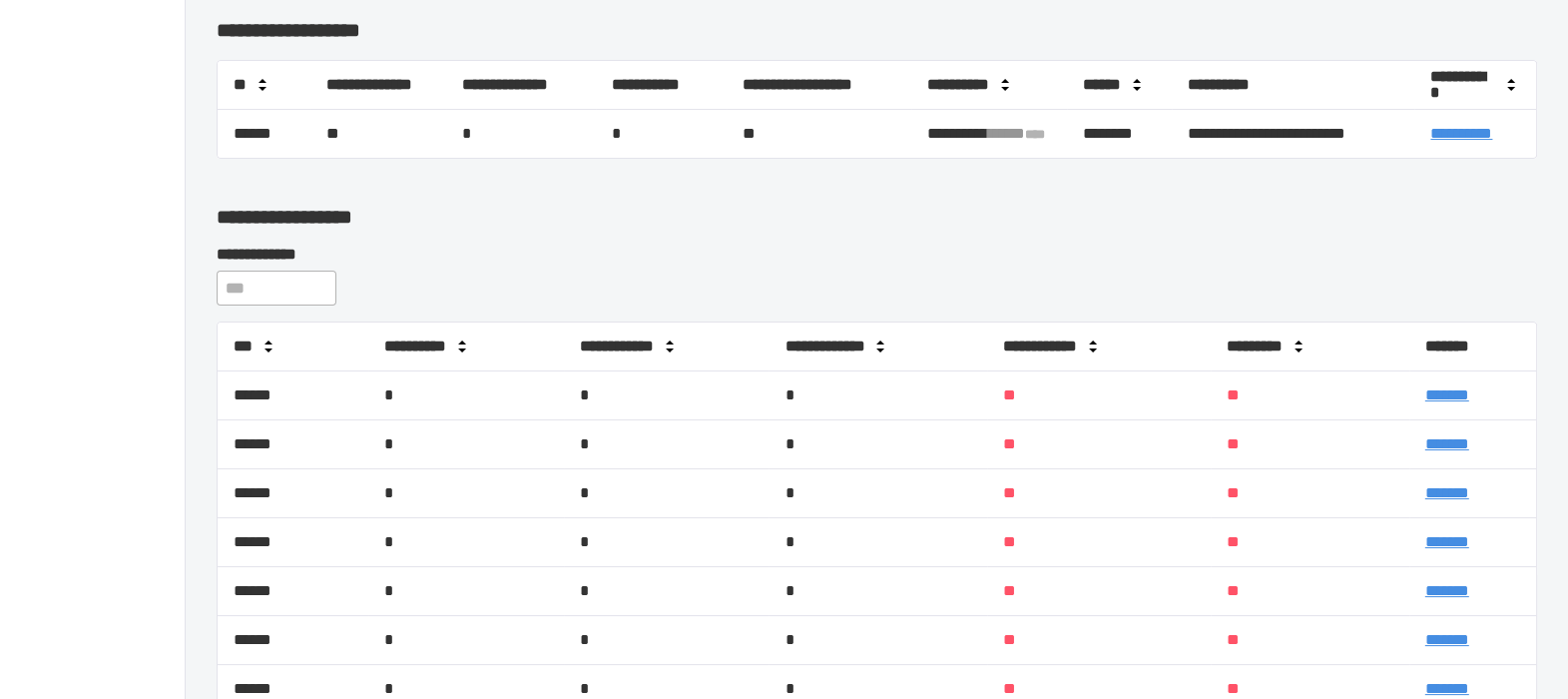 click on "******" at bounding box center [292, 395] 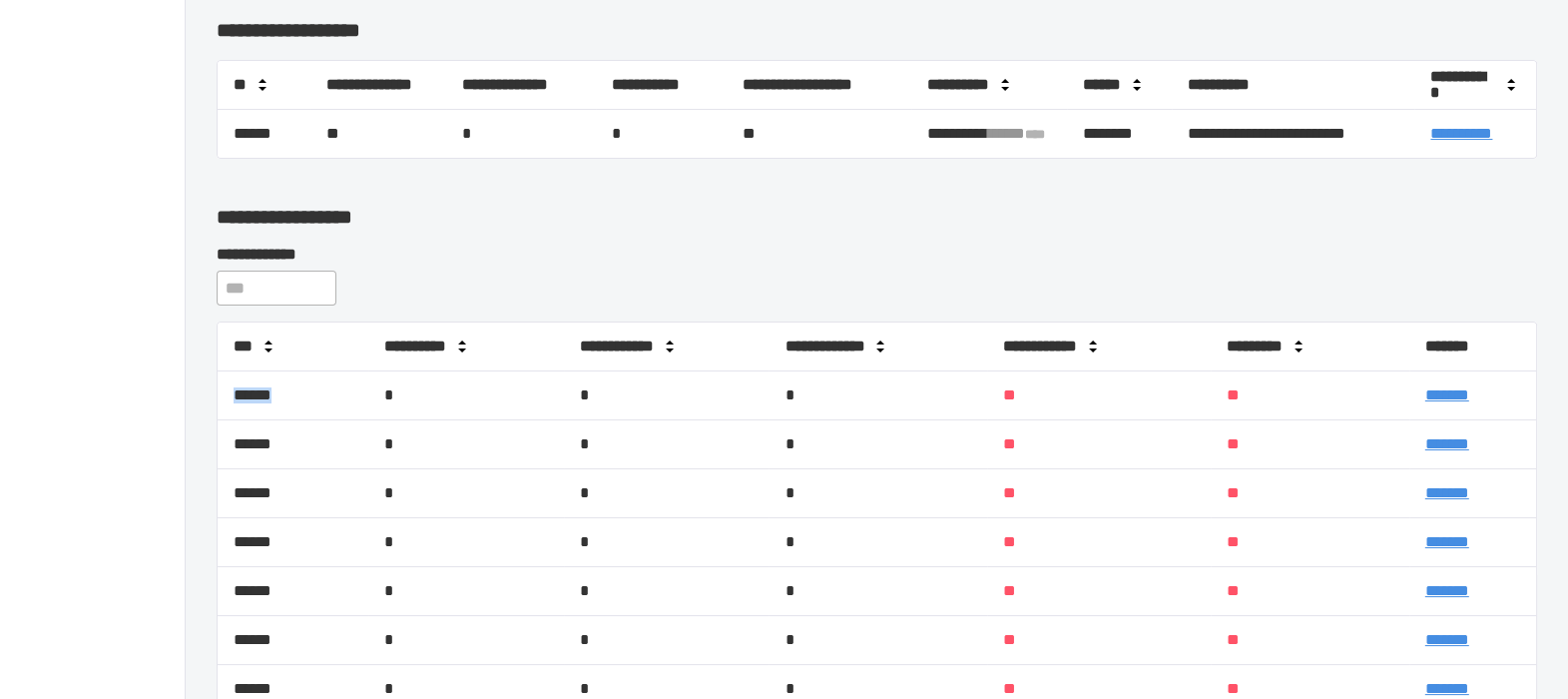 click on "******" at bounding box center (292, 395) 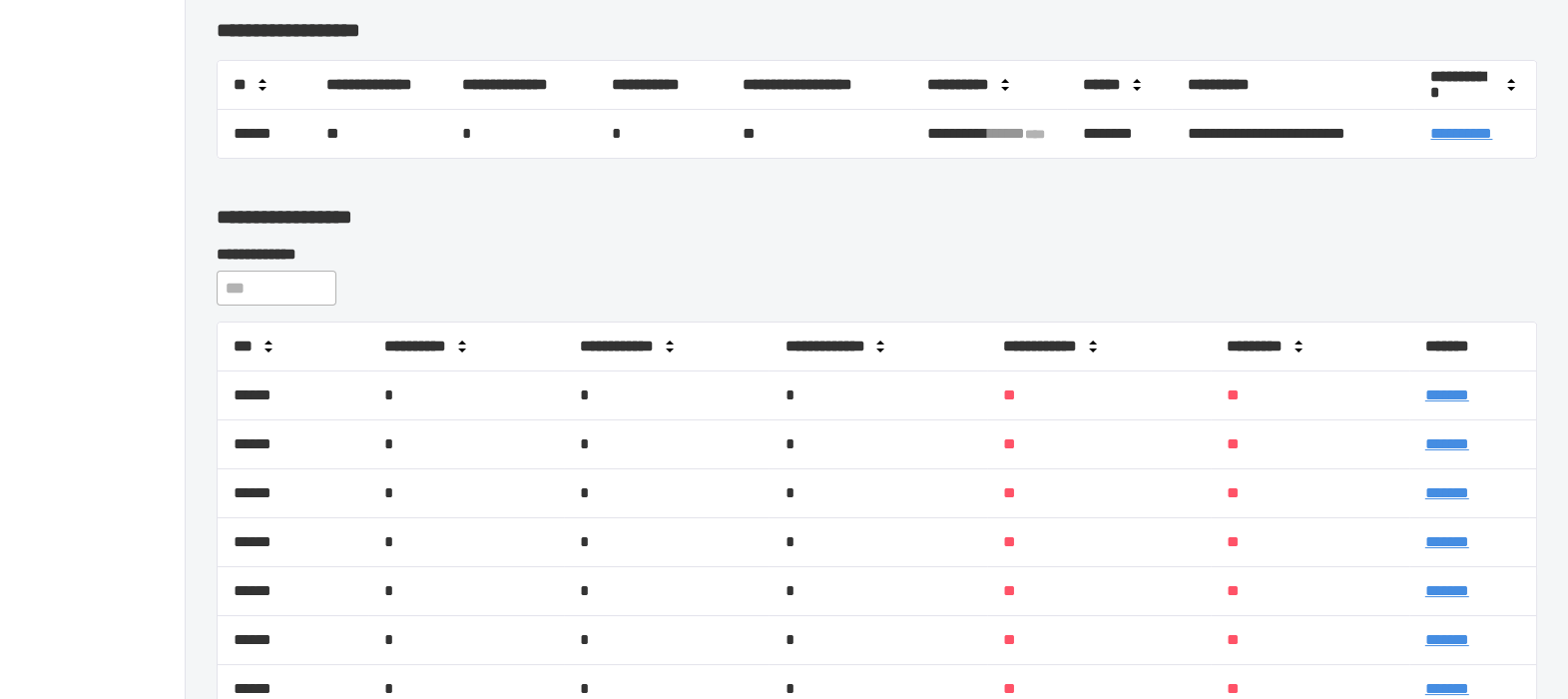 click on "******" at bounding box center (292, 444) 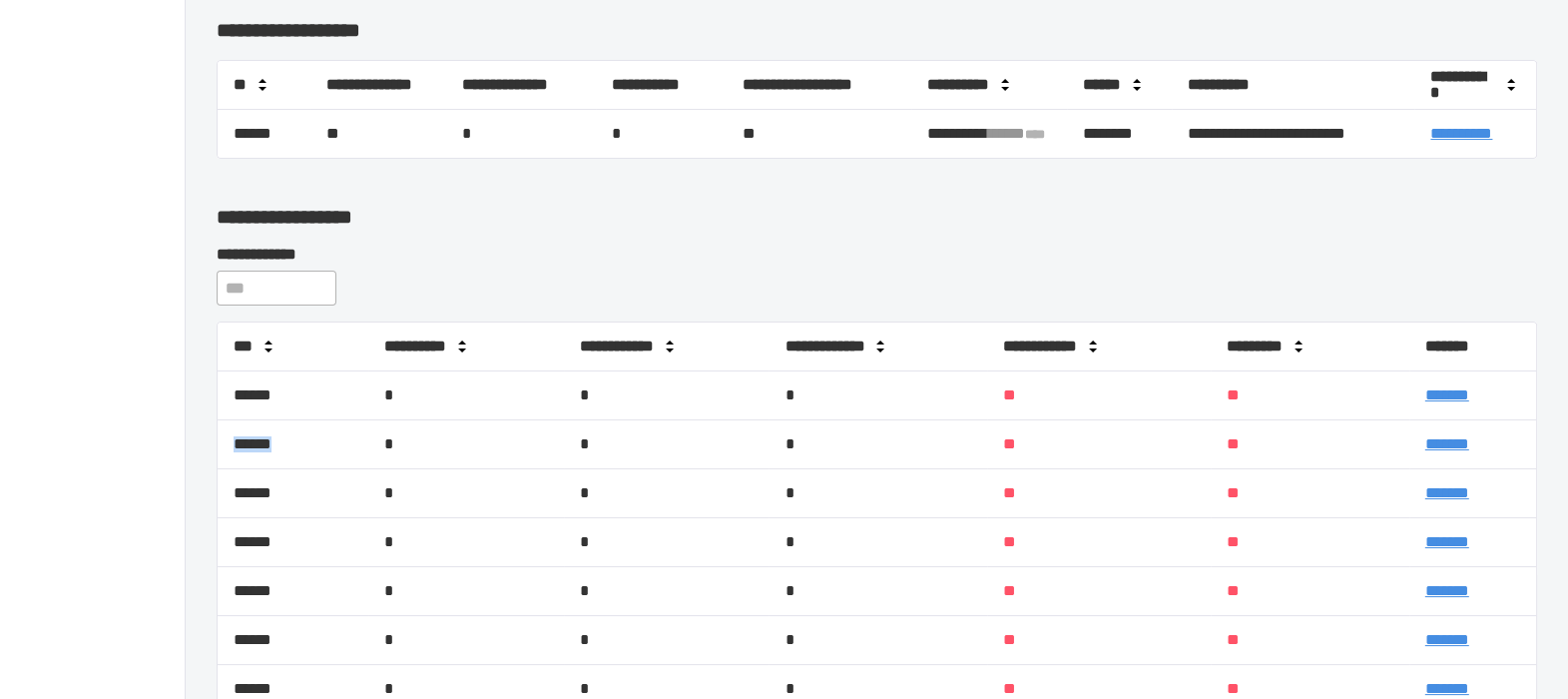 click on "******" at bounding box center (292, 444) 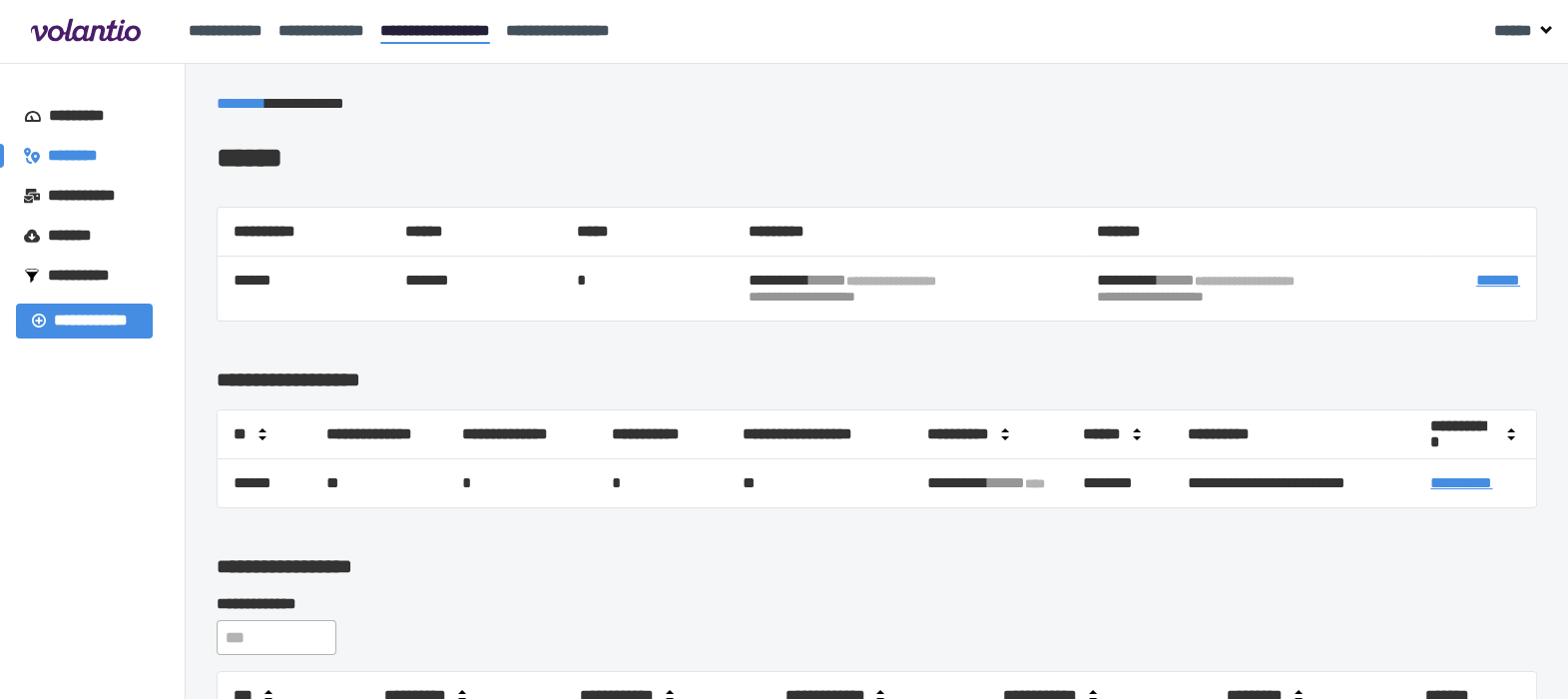 scroll, scrollTop: 0, scrollLeft: 0, axis: both 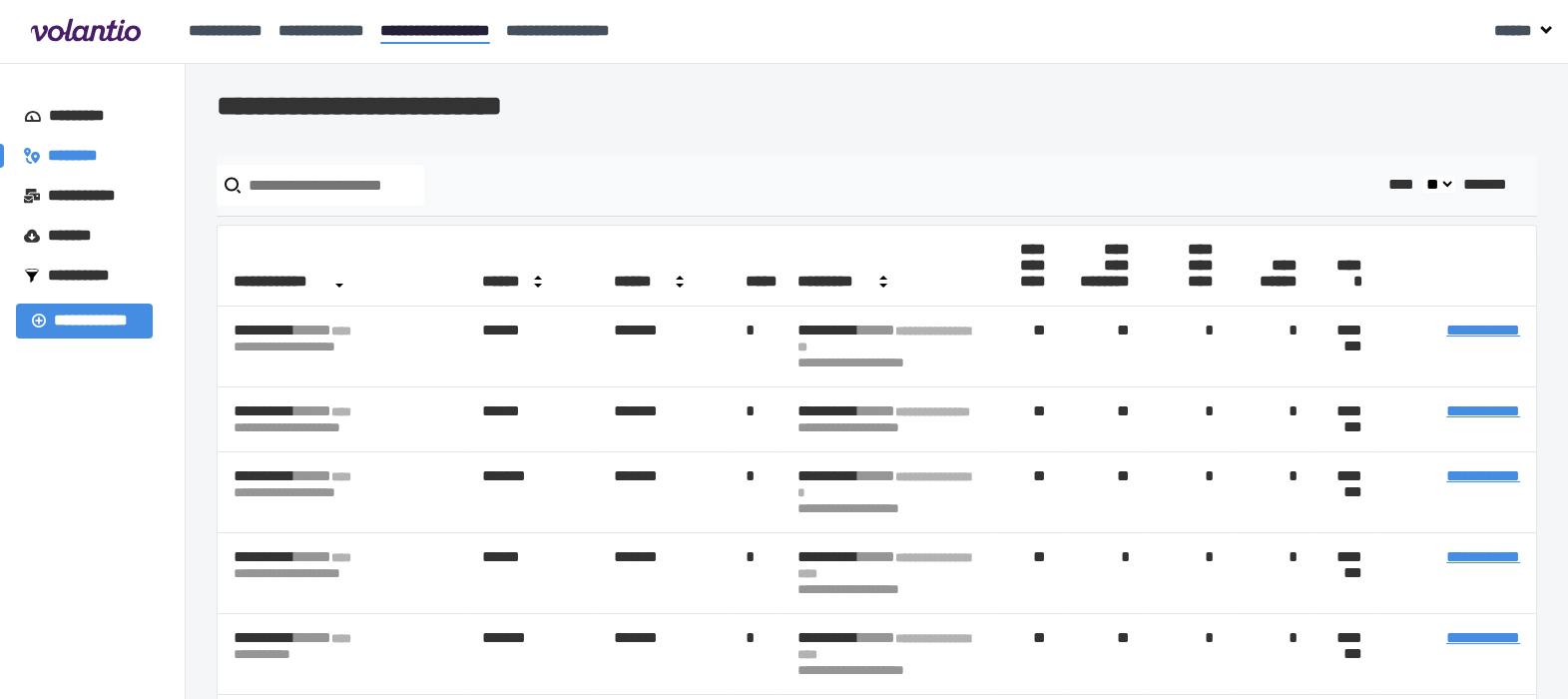 click on "**********" at bounding box center (1483, 330) 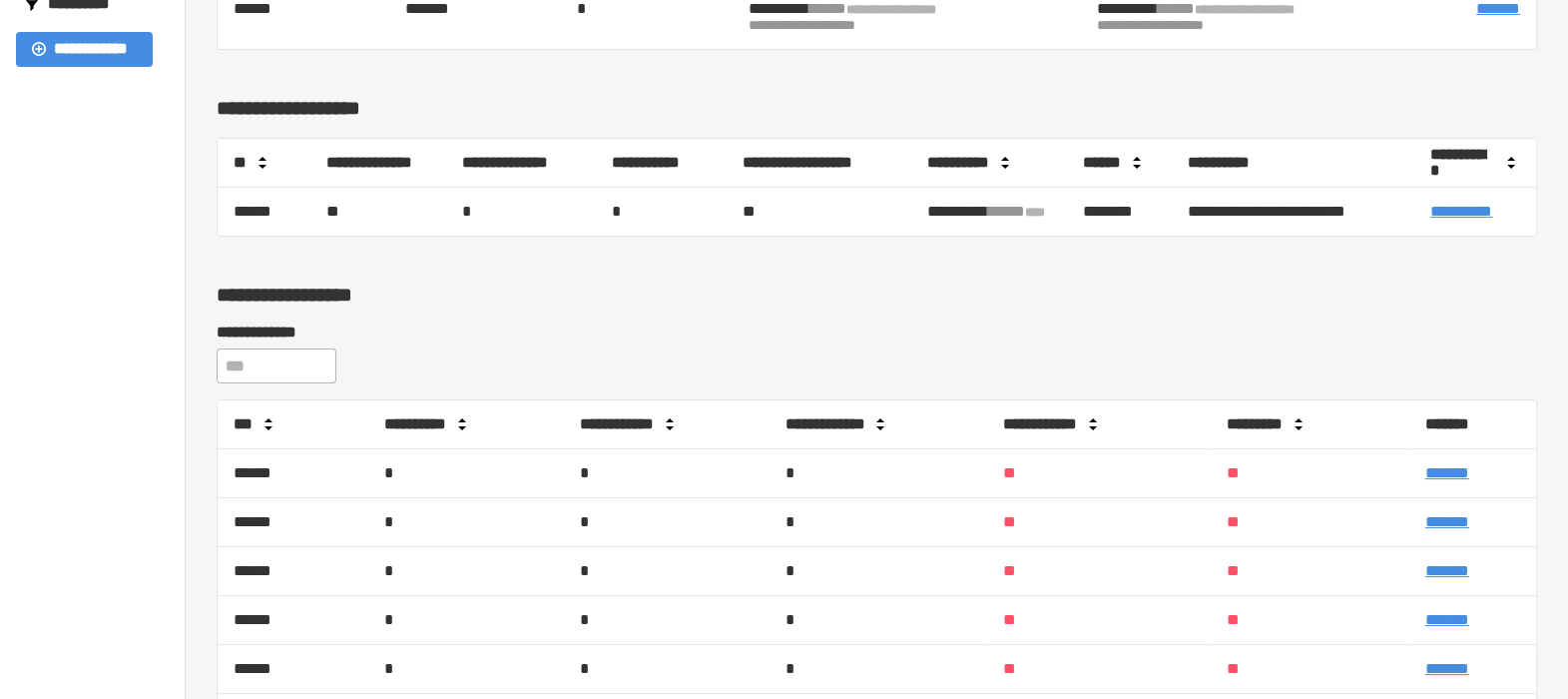 scroll, scrollTop: 275, scrollLeft: 0, axis: vertical 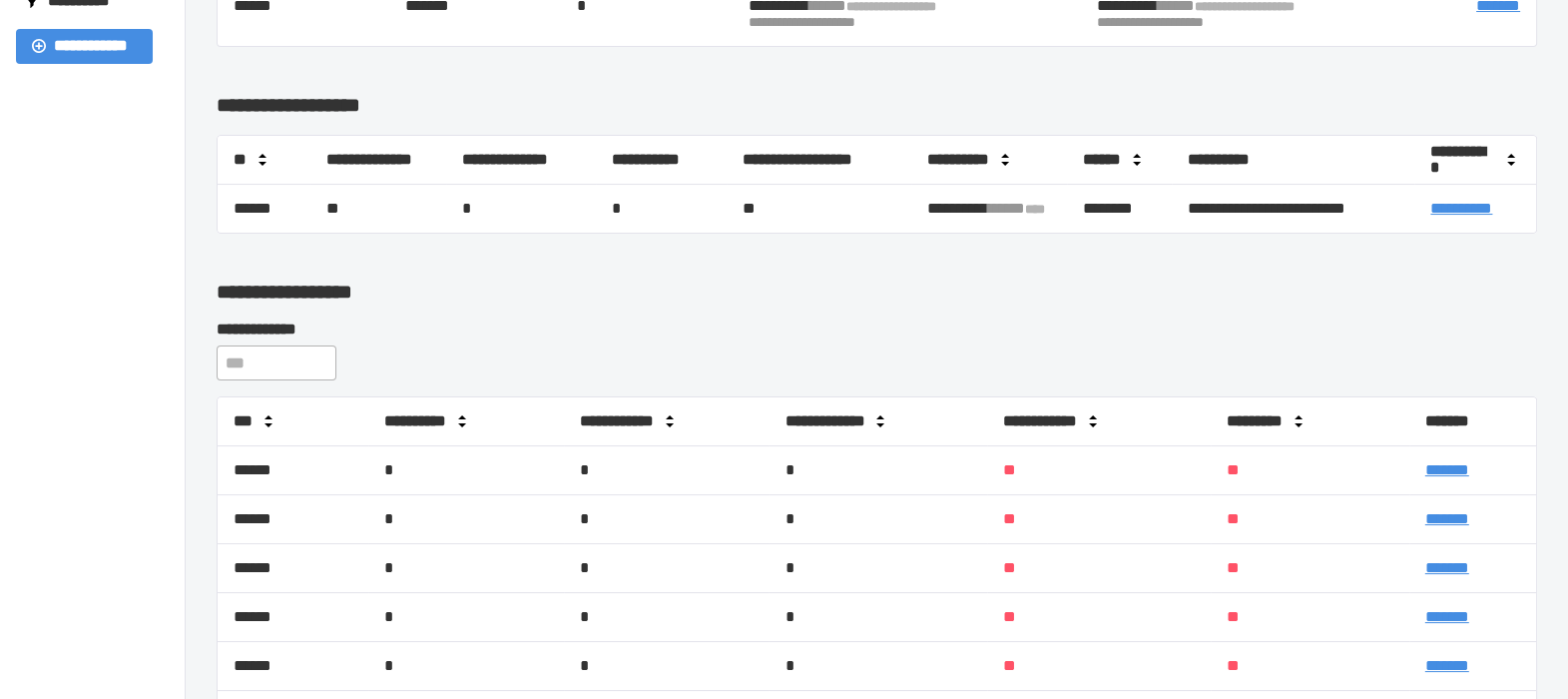 click on "*******" at bounding box center [1447, 469] 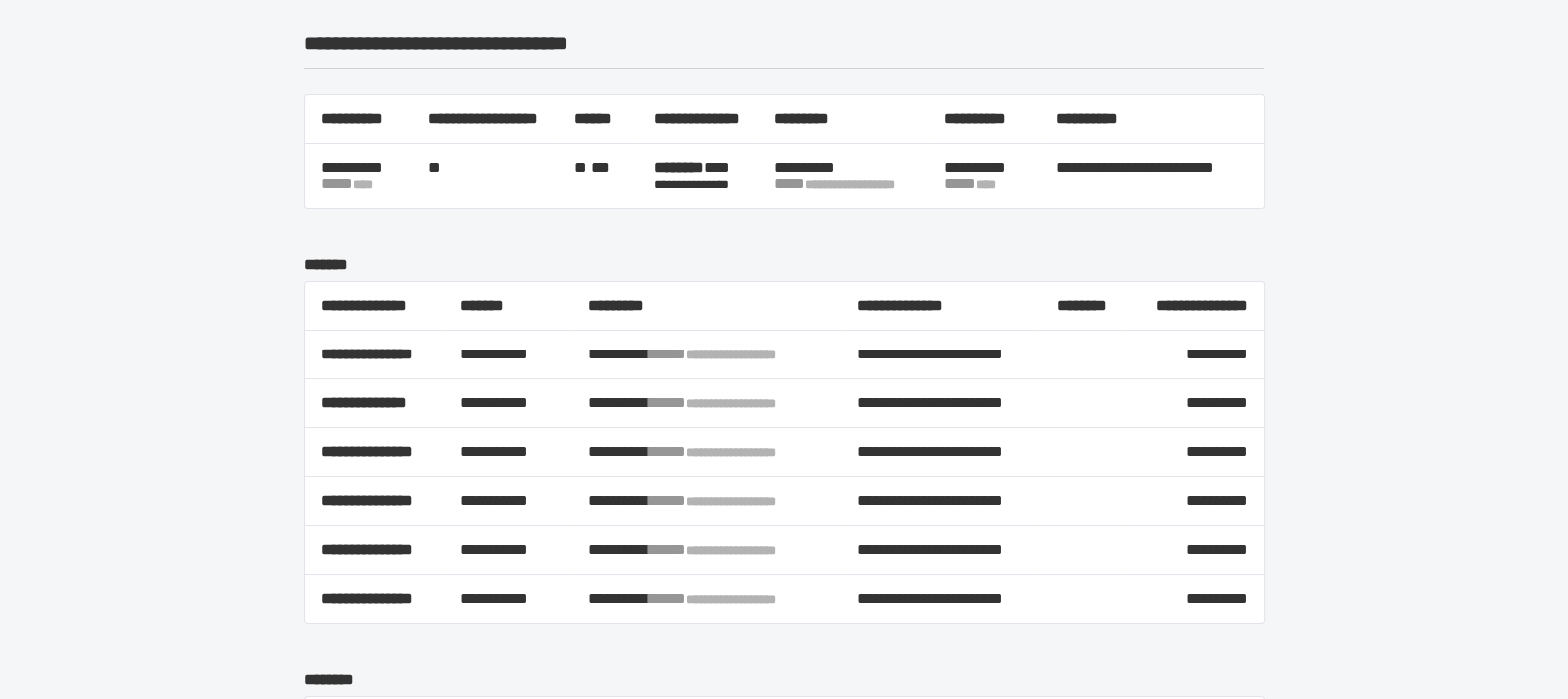 scroll, scrollTop: 134, scrollLeft: 0, axis: vertical 